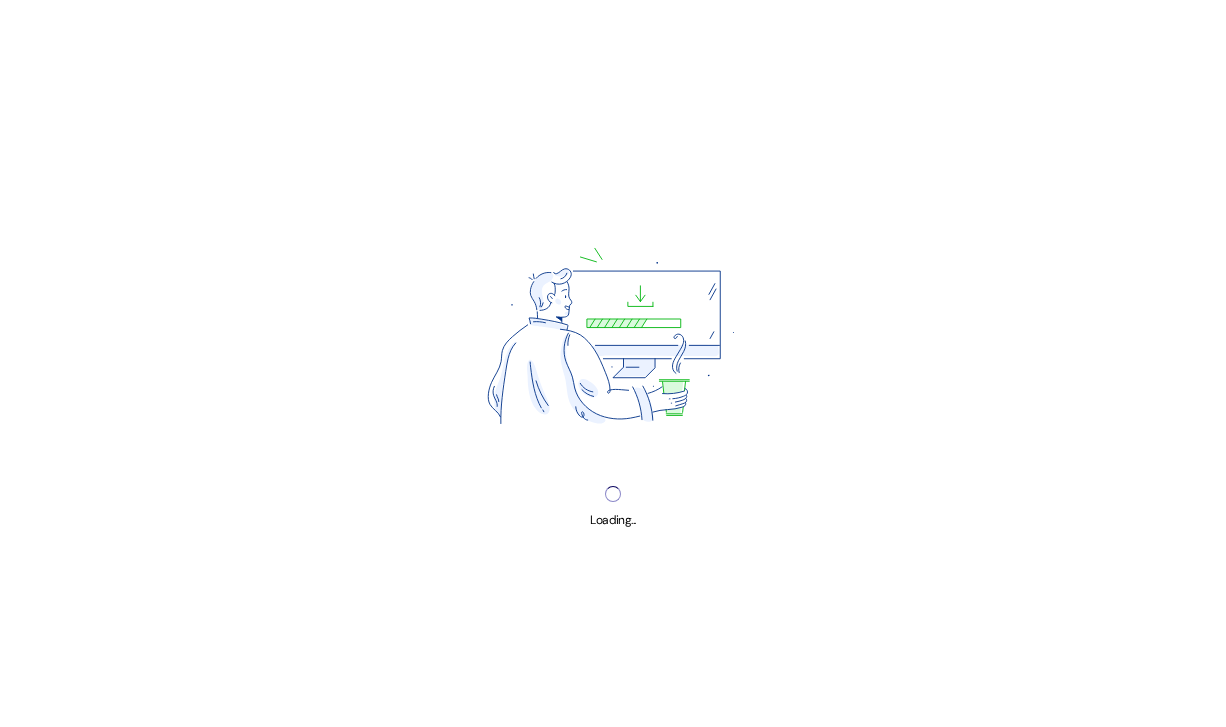 scroll, scrollTop: 0, scrollLeft: 0, axis: both 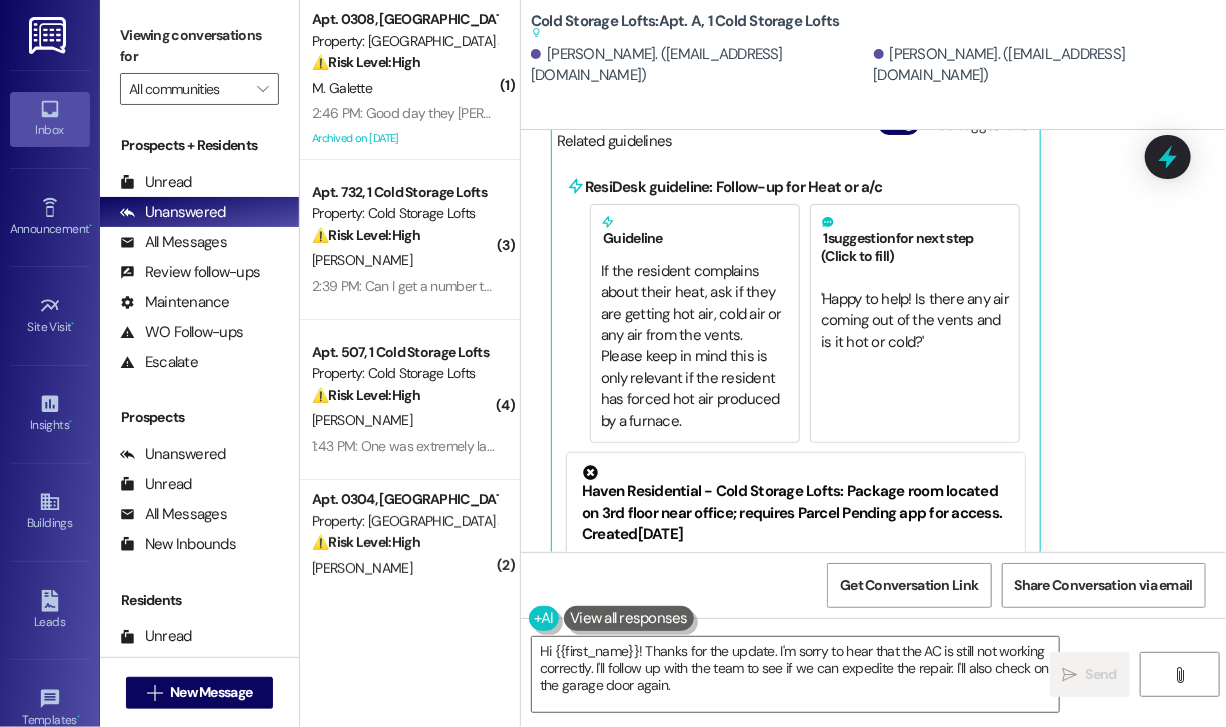 drag, startPoint x: 1012, startPoint y: 467, endPoint x: 680, endPoint y: 461, distance: 332.0542 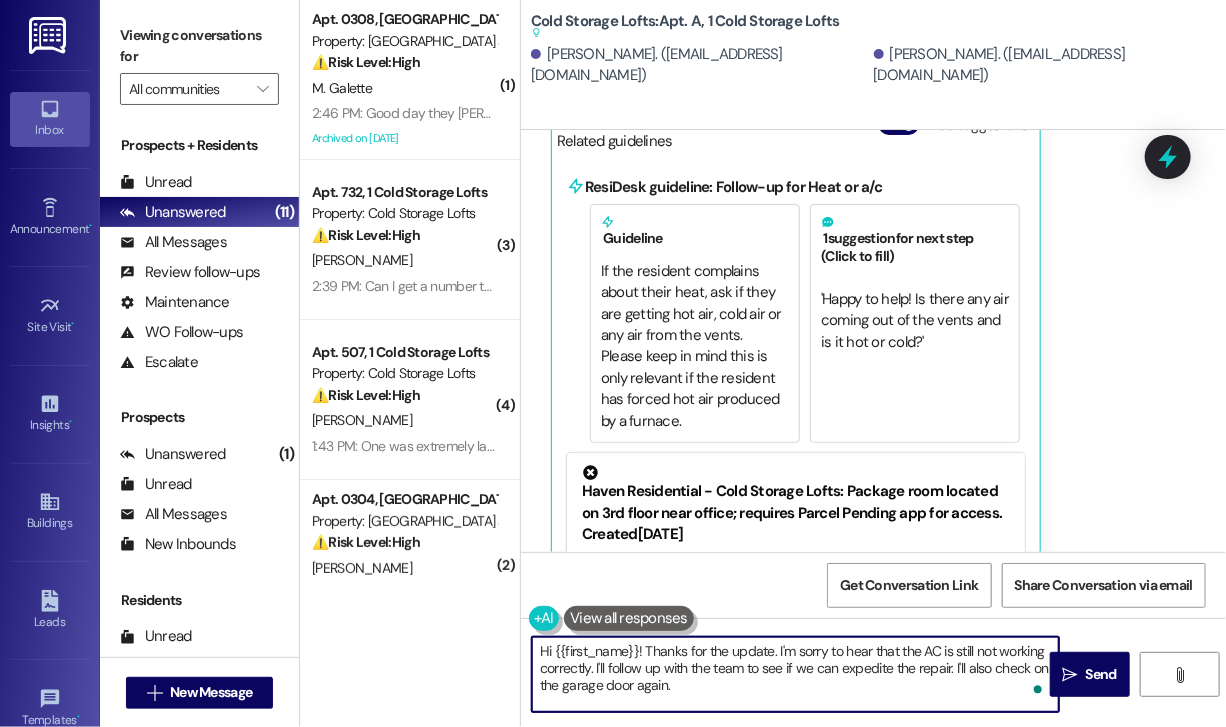 drag, startPoint x: 709, startPoint y: 687, endPoint x: 644, endPoint y: 648, distance: 75.802376 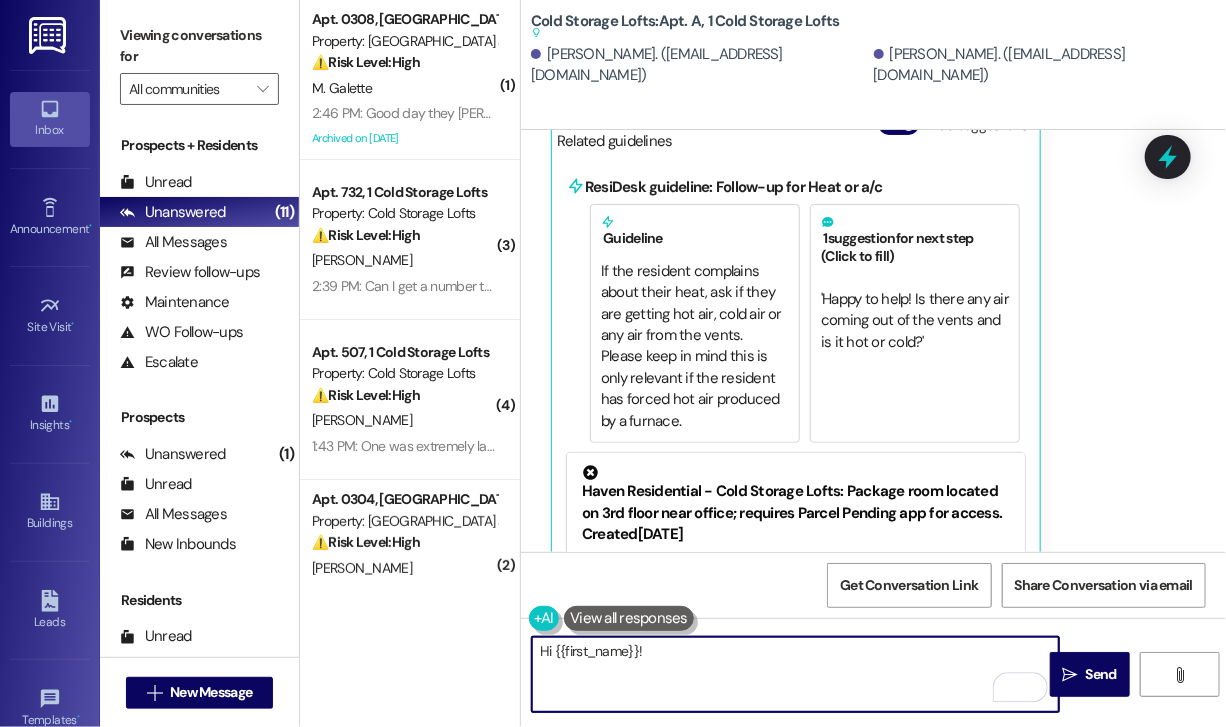 paste on "The site team shared that the part has been ordered, and in the meantime, you can still access the building using the other door." 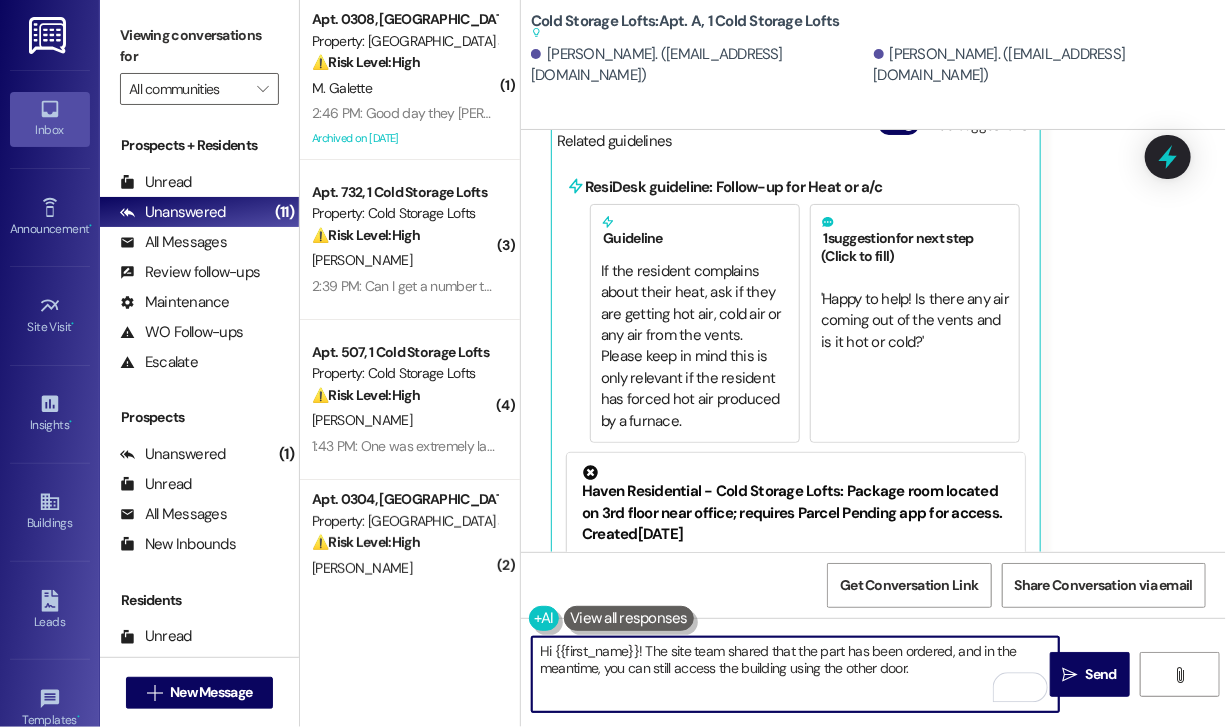 click on "Hi {{first_name}}! The site team shared that the part has been ordered, and in the meantime, you can still access the building using the other door." at bounding box center [795, 674] 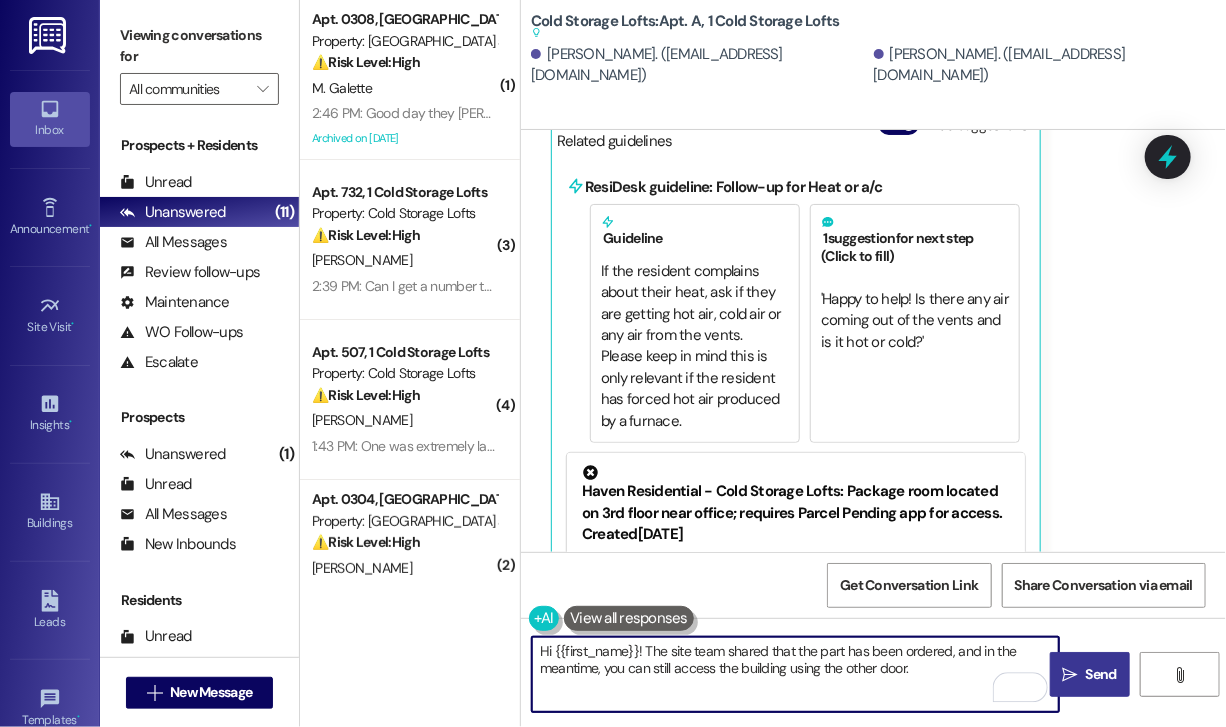 type on "Hi {{first_name}}! The site team shared that the part has been ordered, and in the meantime, you can still access the building using the other door." 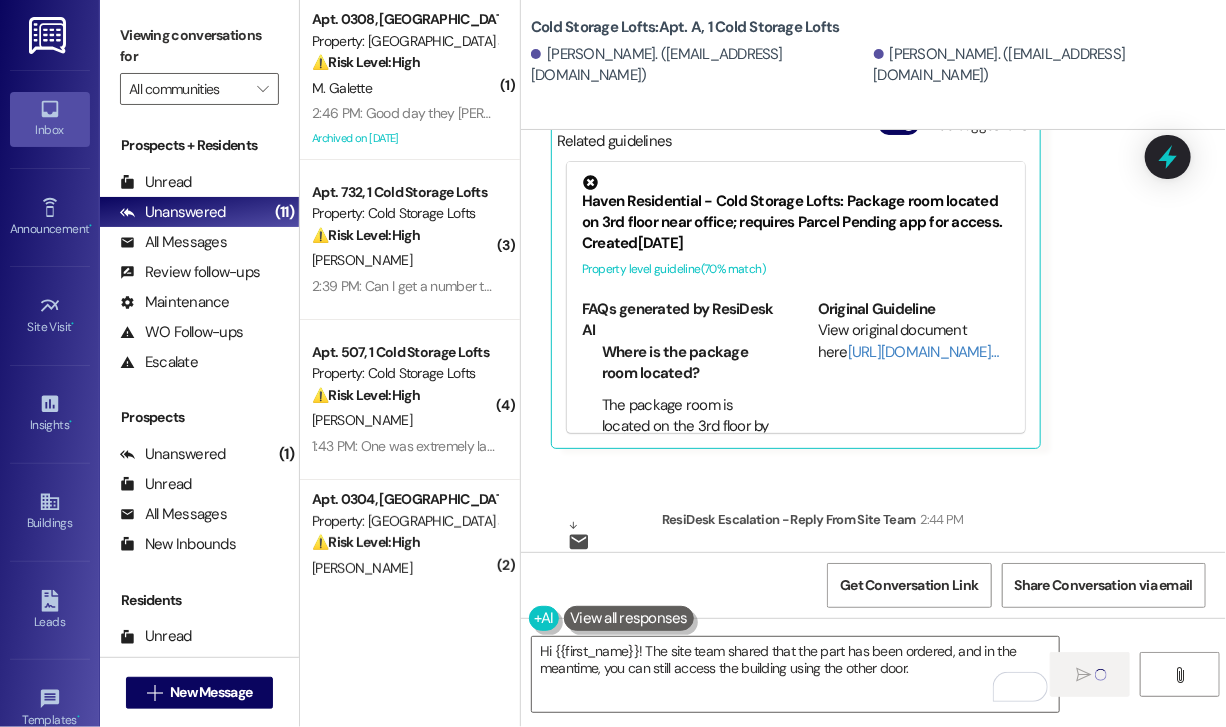 type 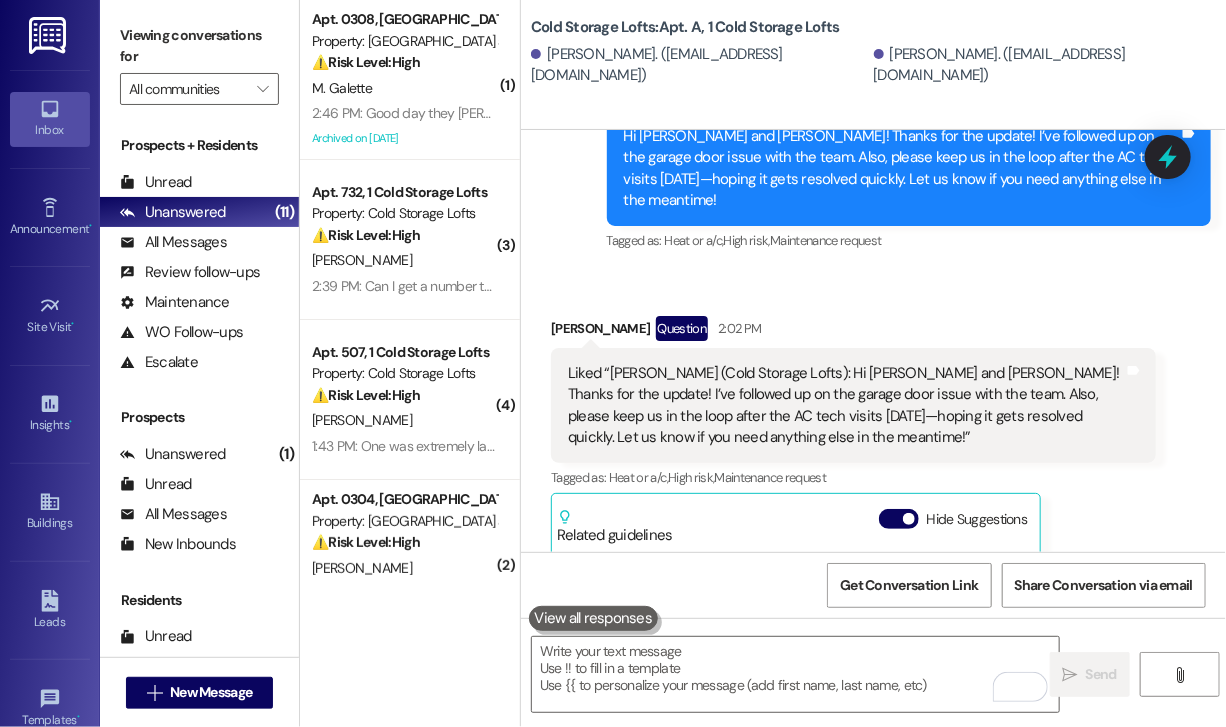 scroll, scrollTop: 55852, scrollLeft: 0, axis: vertical 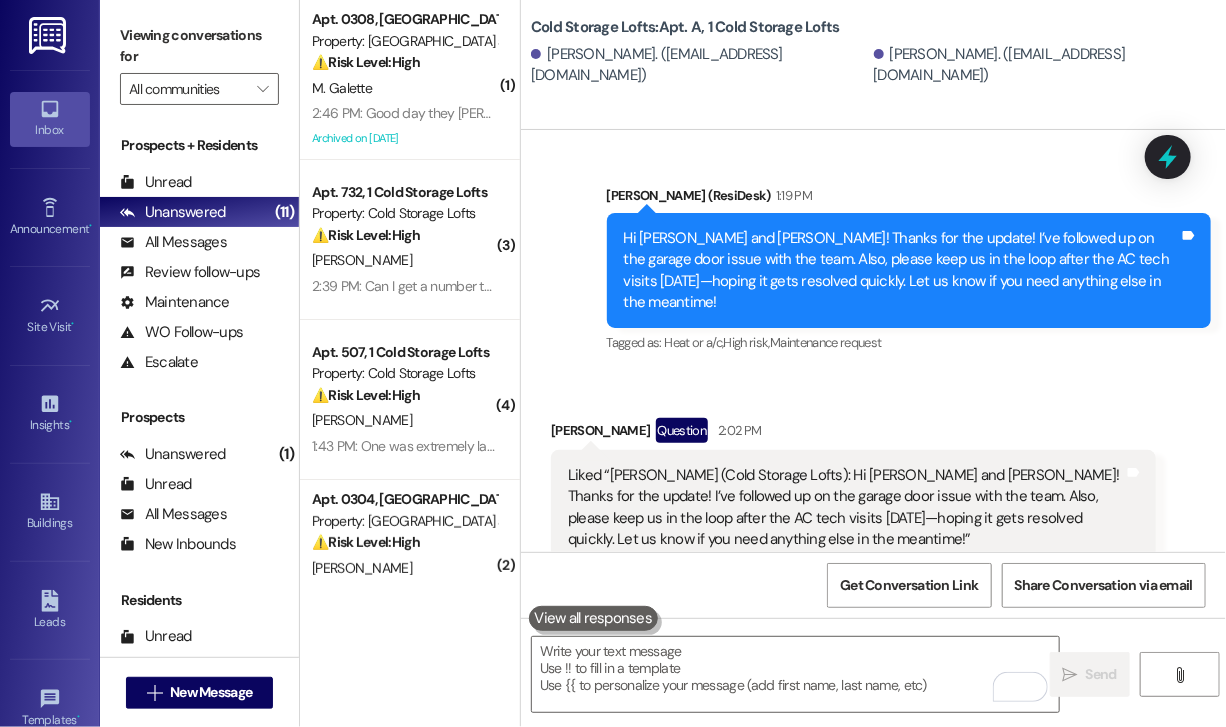 click on "Amanda Greene Question 2:02 PM Liked “Sarah (Cold Storage Lofts): Hi Amanda and Brian! Thanks for the update! I’ve followed up on the garage door issue with the team. Also, please keep us in the loop after the AC tech visits today—hoping it gets resolved quickly. Let us know if you need anything else in the meantime!” Tags and notes Tagged as:   Heat or a/c ,  Click to highlight conversations about Heat or a/c High risk ,  Click to highlight conversations about High risk Maintenance request Click to highlight conversations about Maintenance request  Related guidelines Hide Suggestions Haven Residential - Cold Storage Lofts: Package room located on 3rd floor near office; requires Parcel Pending app for access.
Created  4 months ago Property level guideline  ( 70 % match) FAQs generated by ResiDesk AI Where is the package room located? The package room is located on the 3rd floor by the office. What app do I need to access the package room? How do I download the Parcel Pending Plus app? Created   ( 67" at bounding box center (853, 681) 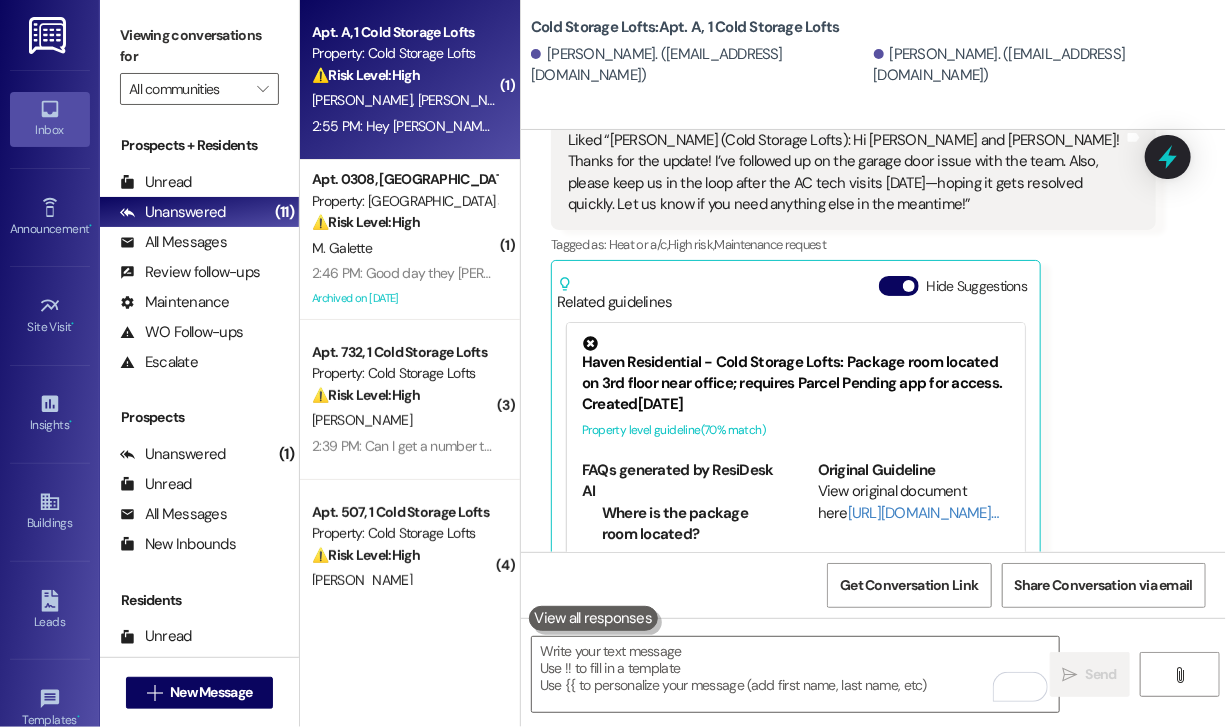 scroll, scrollTop: 56356, scrollLeft: 0, axis: vertical 